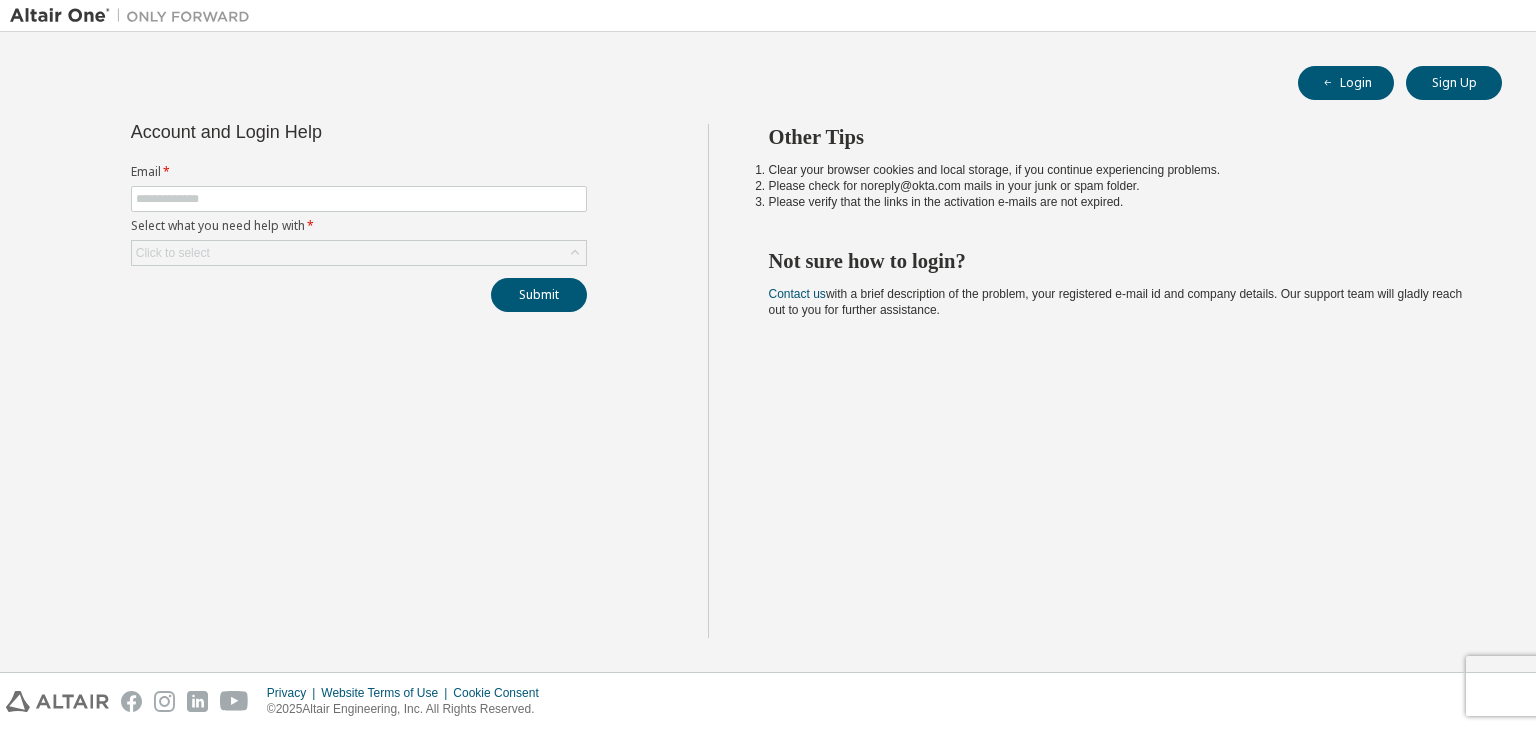 scroll, scrollTop: 0, scrollLeft: 0, axis: both 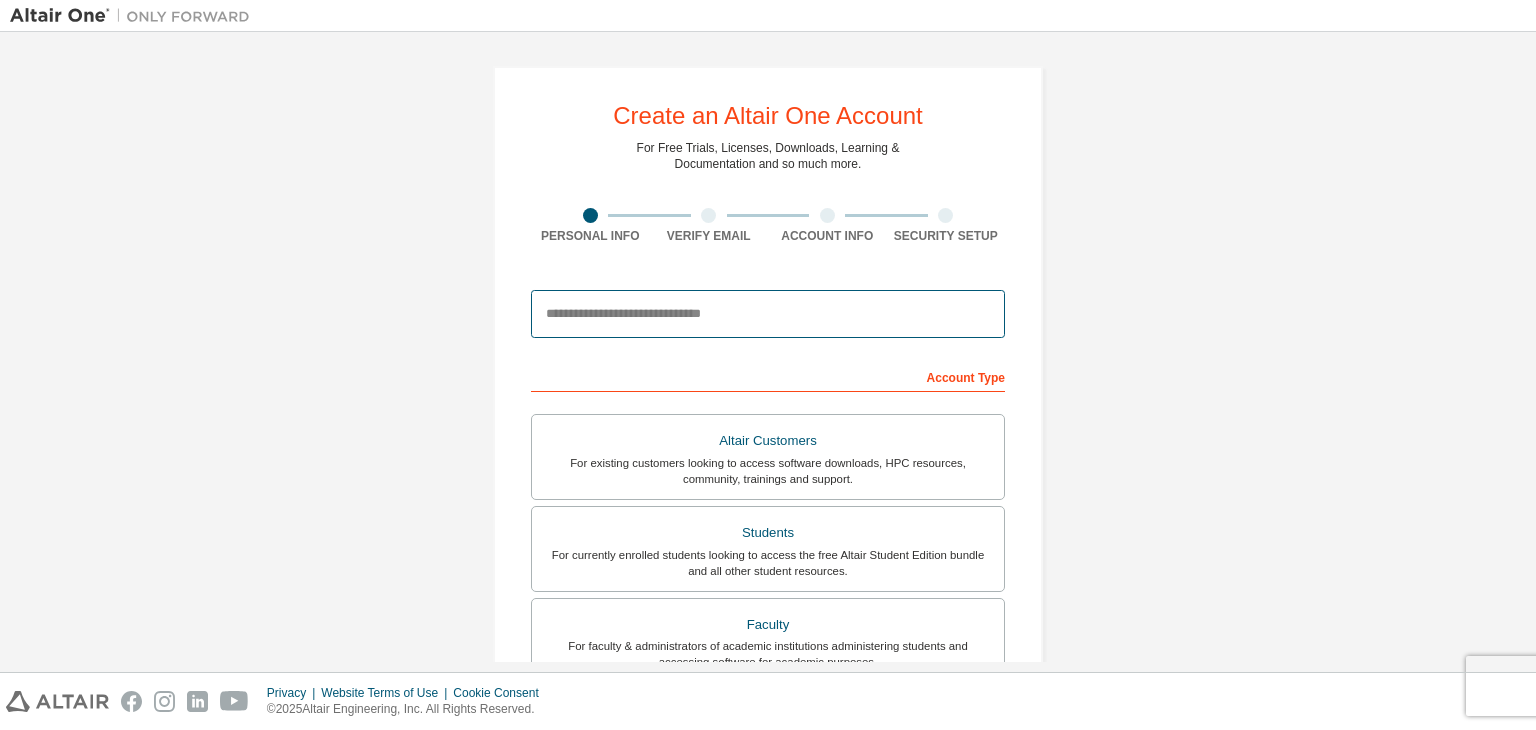 drag, startPoint x: 742, startPoint y: 322, endPoint x: 737, endPoint y: 257, distance: 65.192024 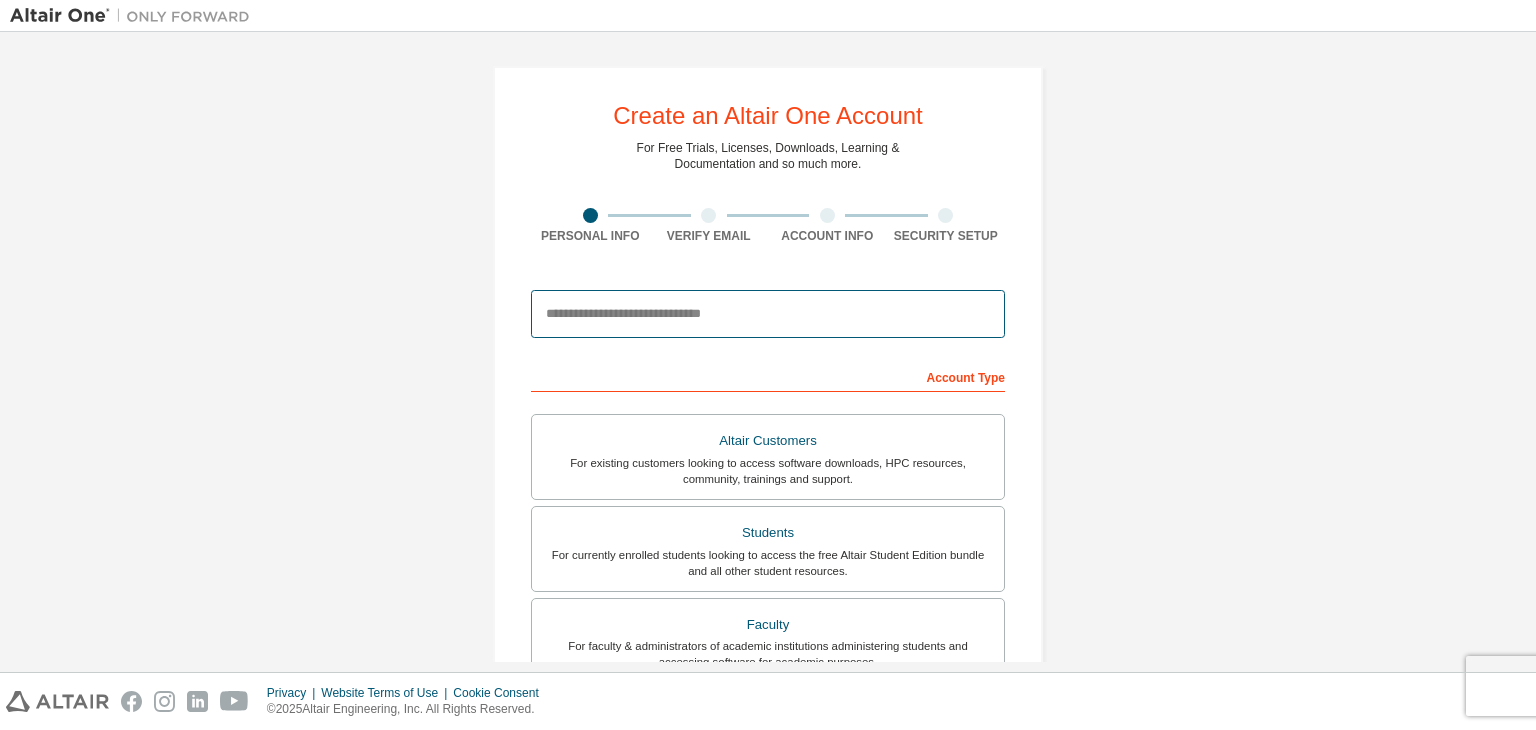 type on "**********" 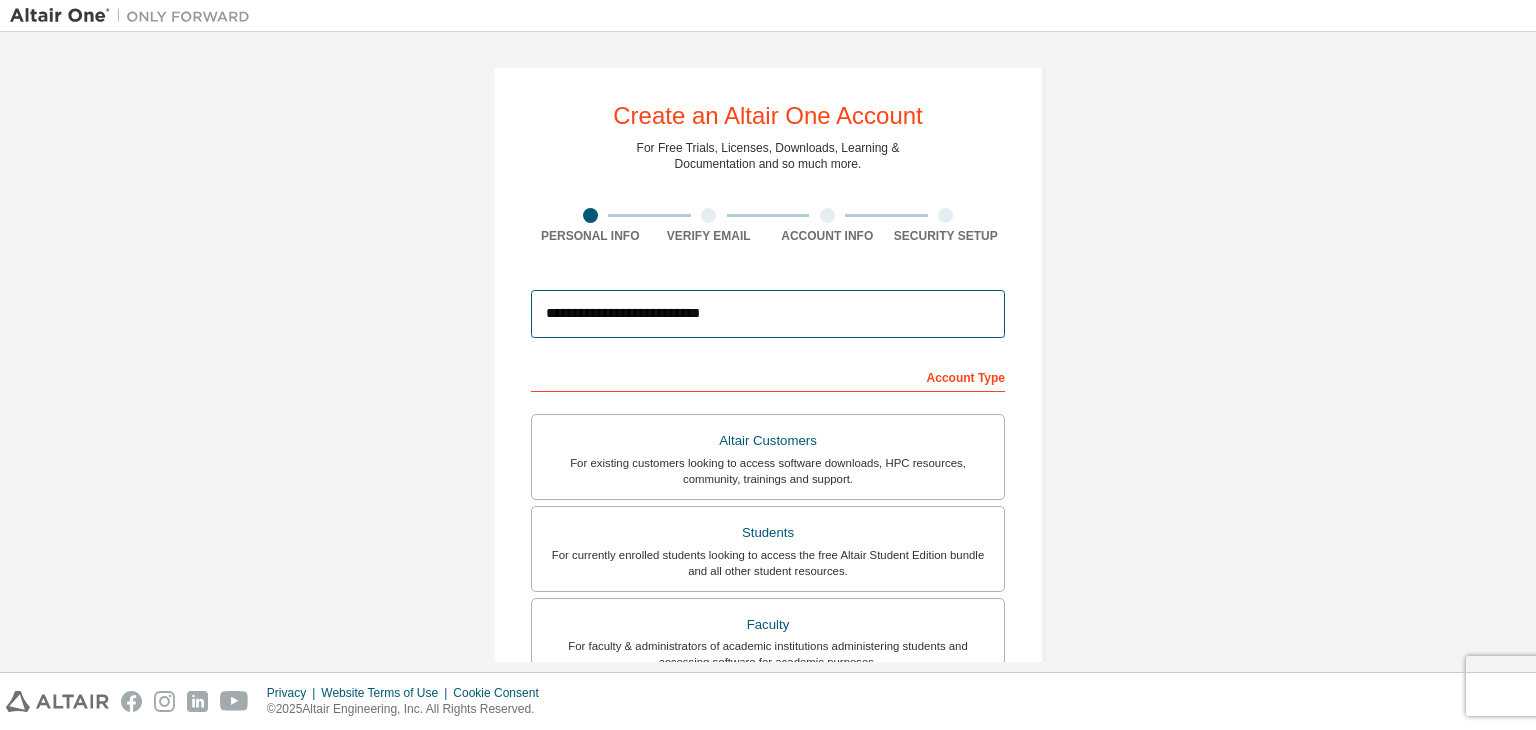 click on "**********" at bounding box center (768, 314) 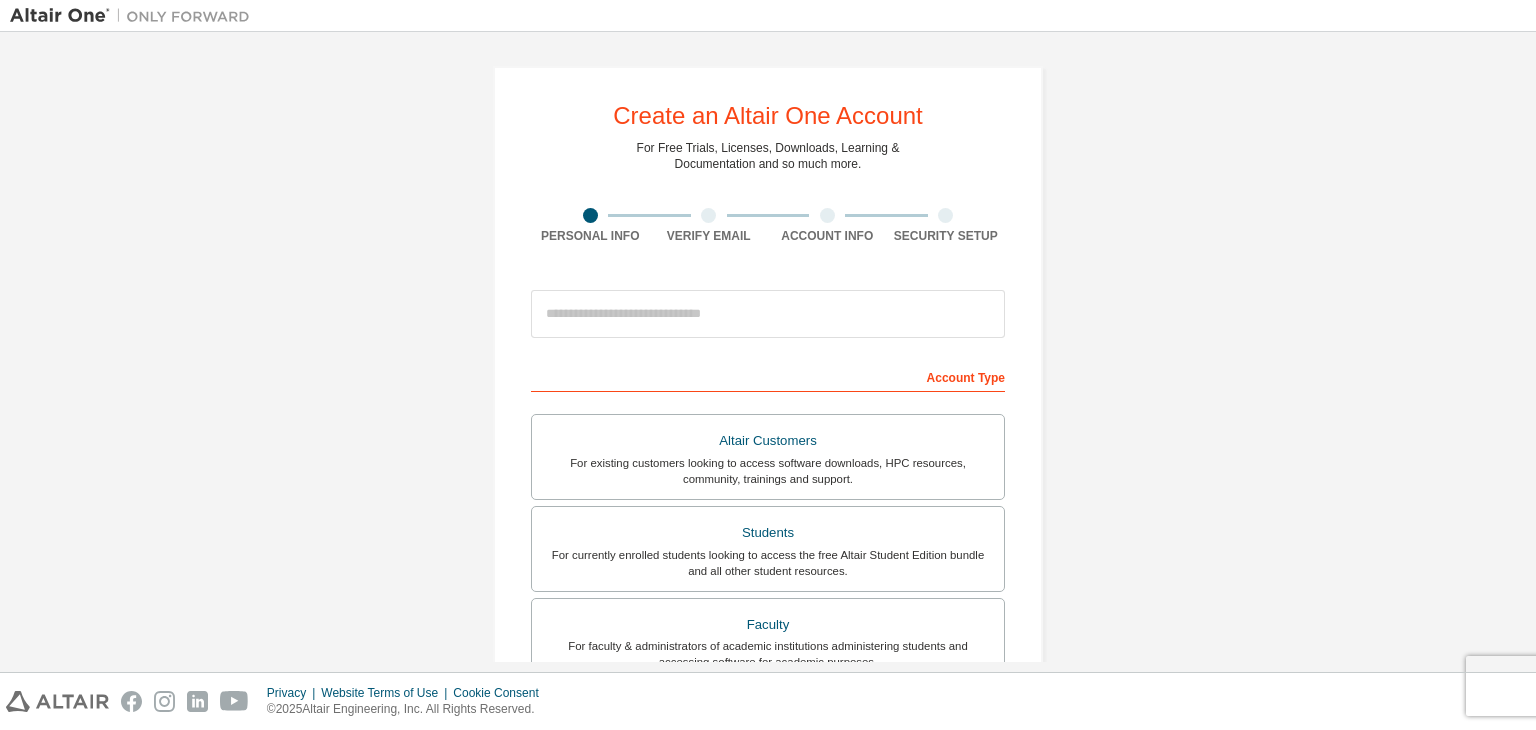 scroll, scrollTop: 0, scrollLeft: 0, axis: both 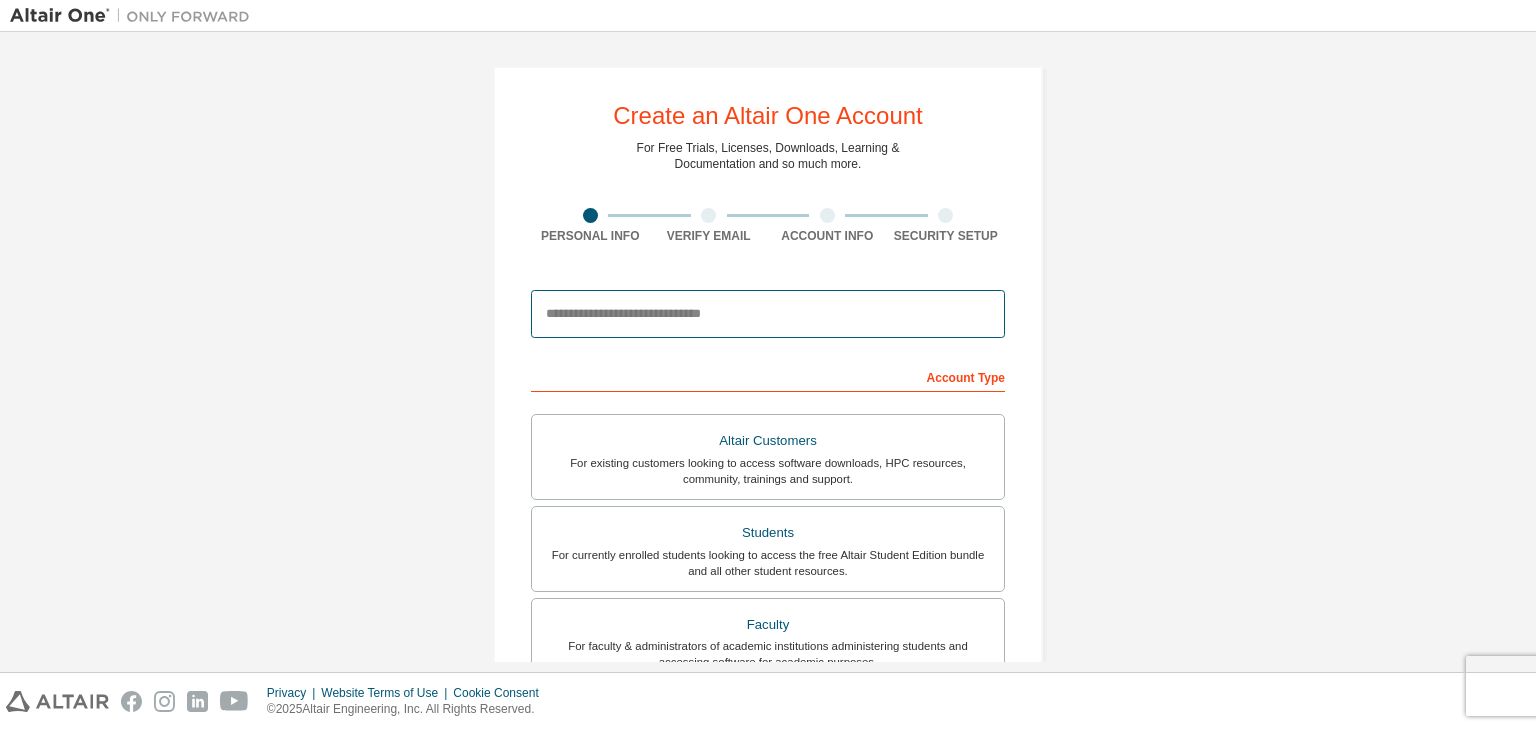 click at bounding box center [768, 314] 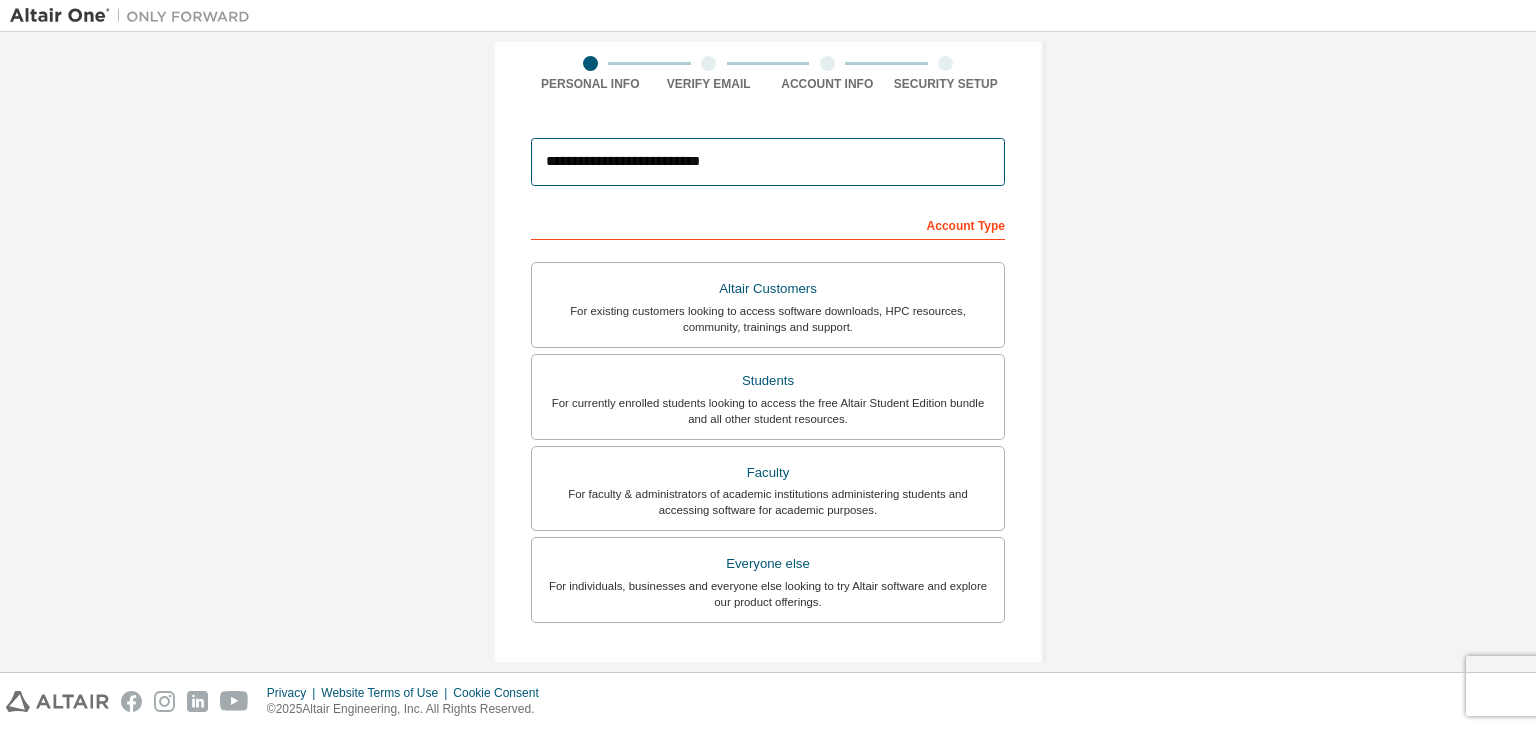 scroll, scrollTop: 200, scrollLeft: 0, axis: vertical 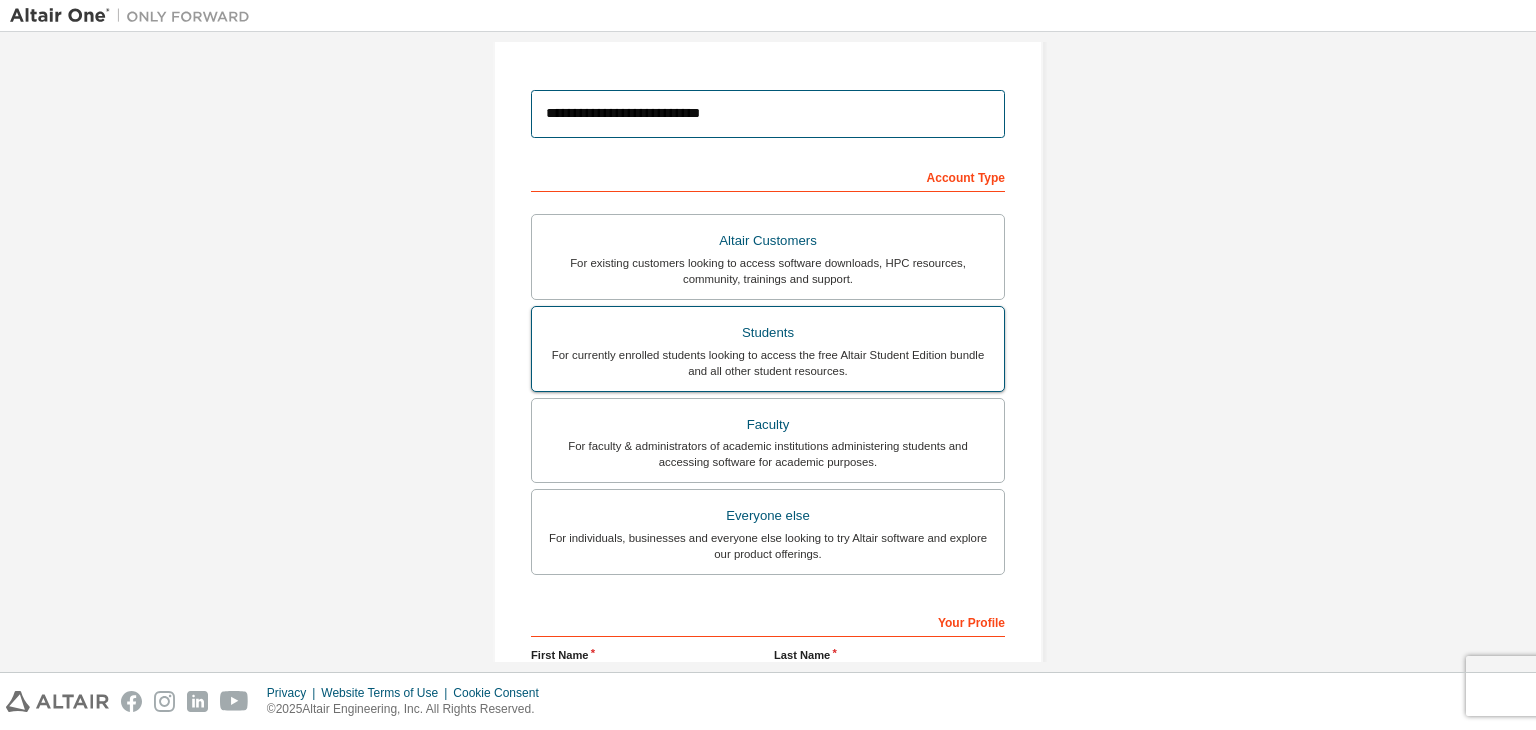 type on "**********" 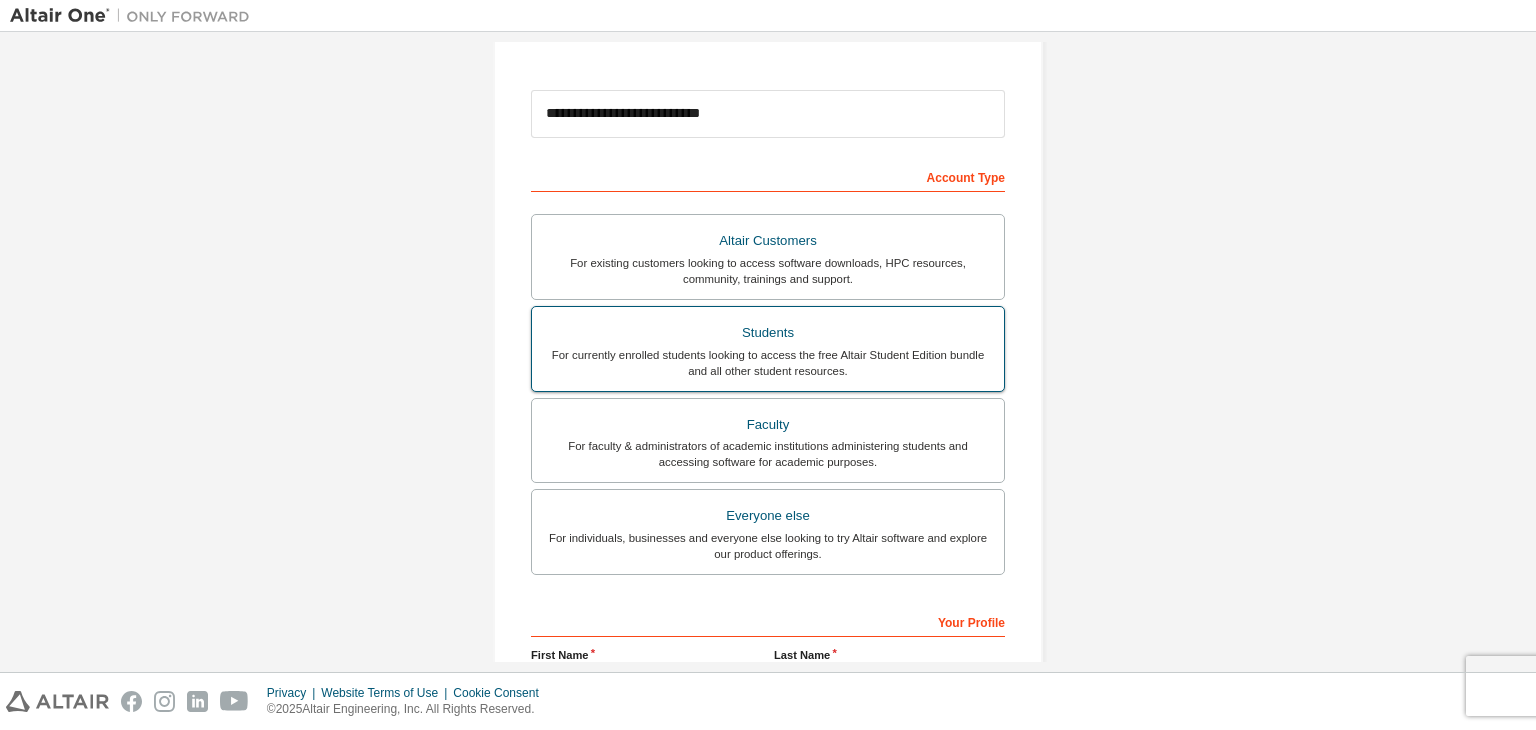 click on "Students For currently enrolled students looking to access the free Altair Student Edition bundle and all other student resources." at bounding box center (768, 349) 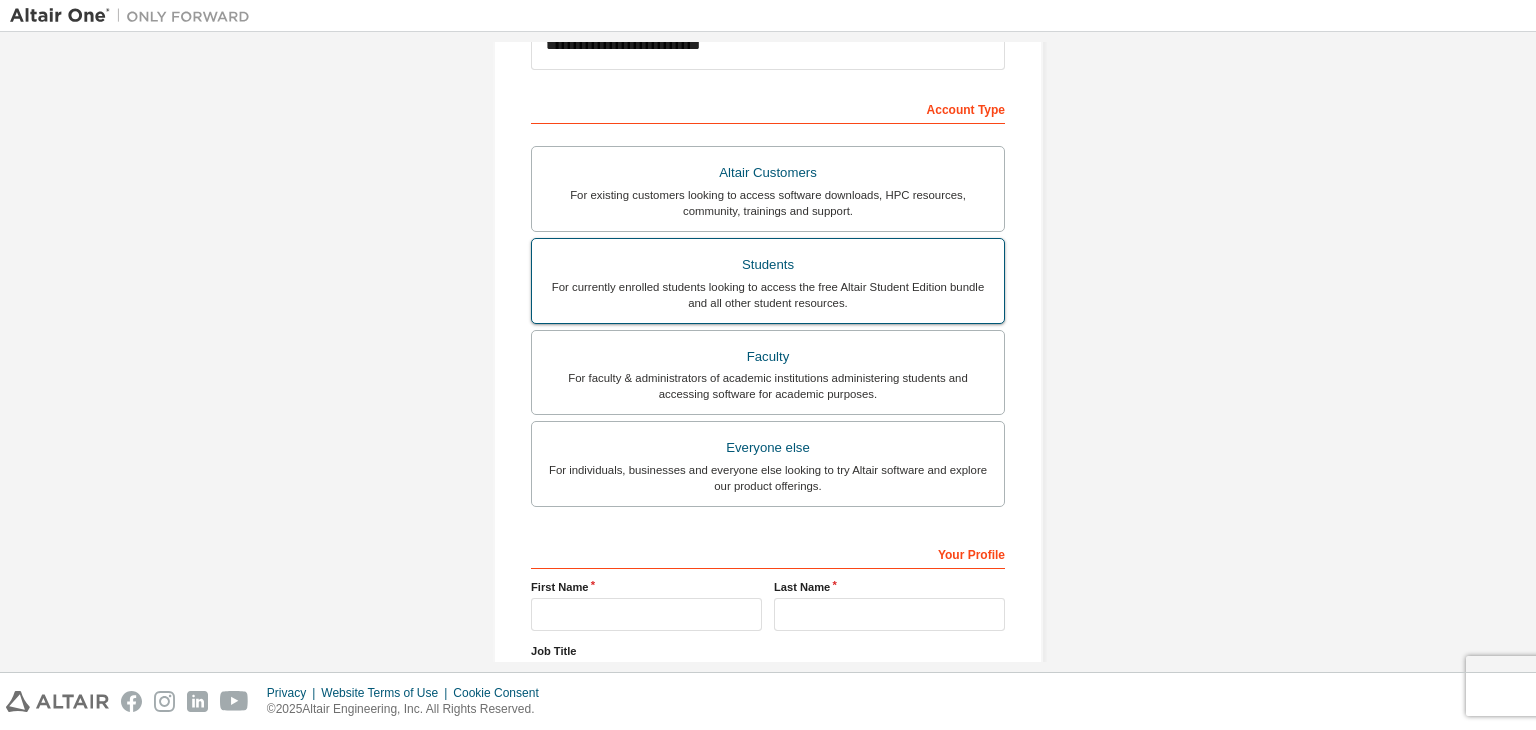 scroll, scrollTop: 400, scrollLeft: 0, axis: vertical 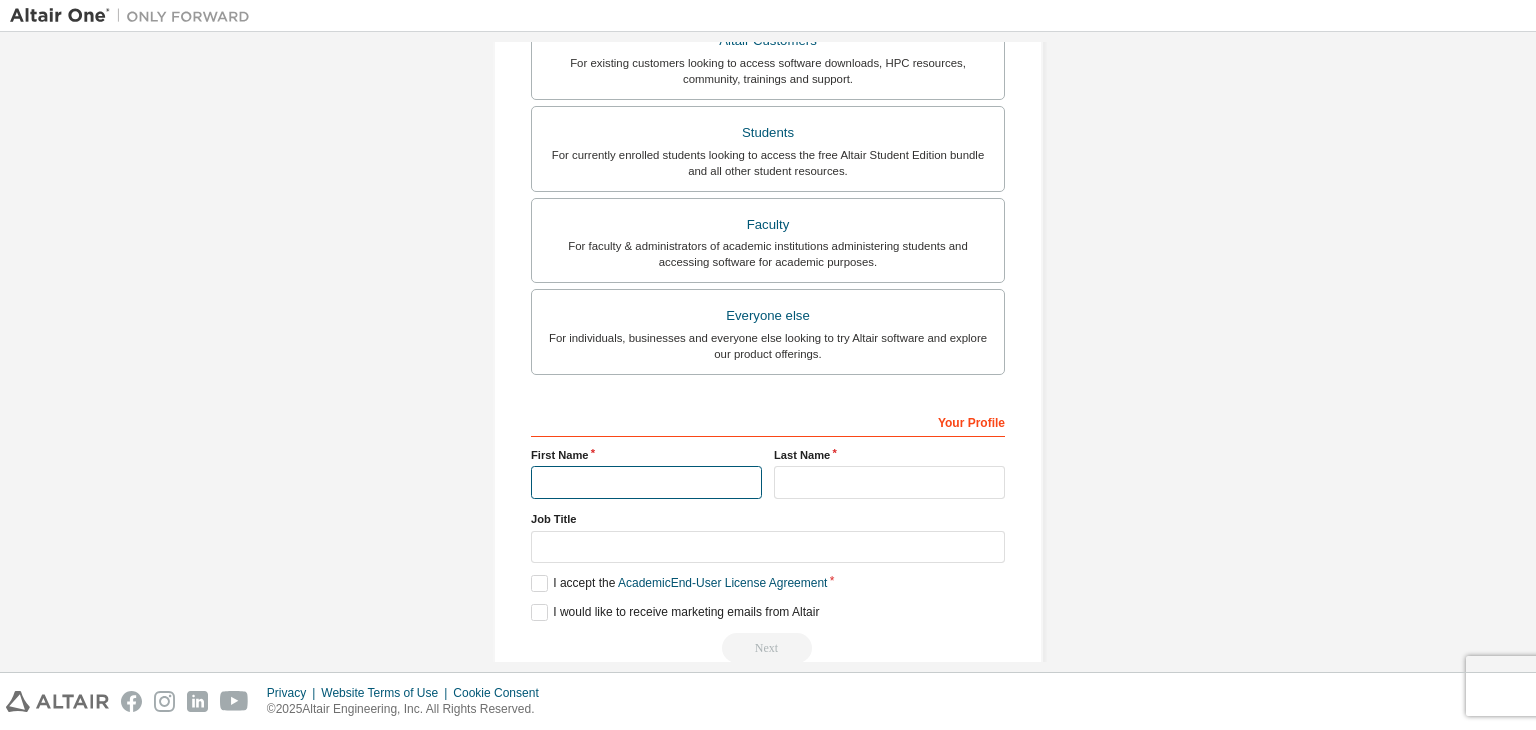 click at bounding box center (646, 482) 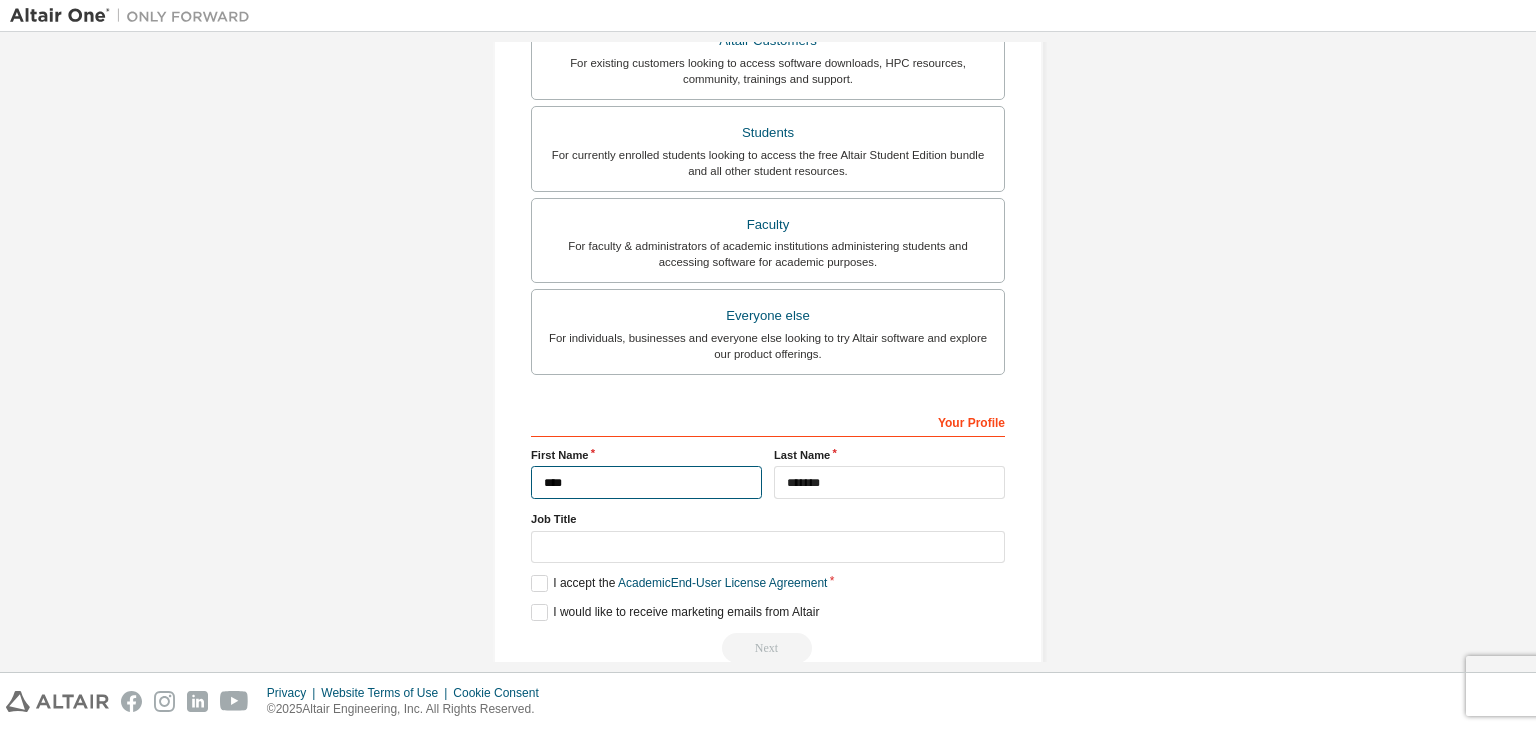 click on "****" at bounding box center [646, 482] 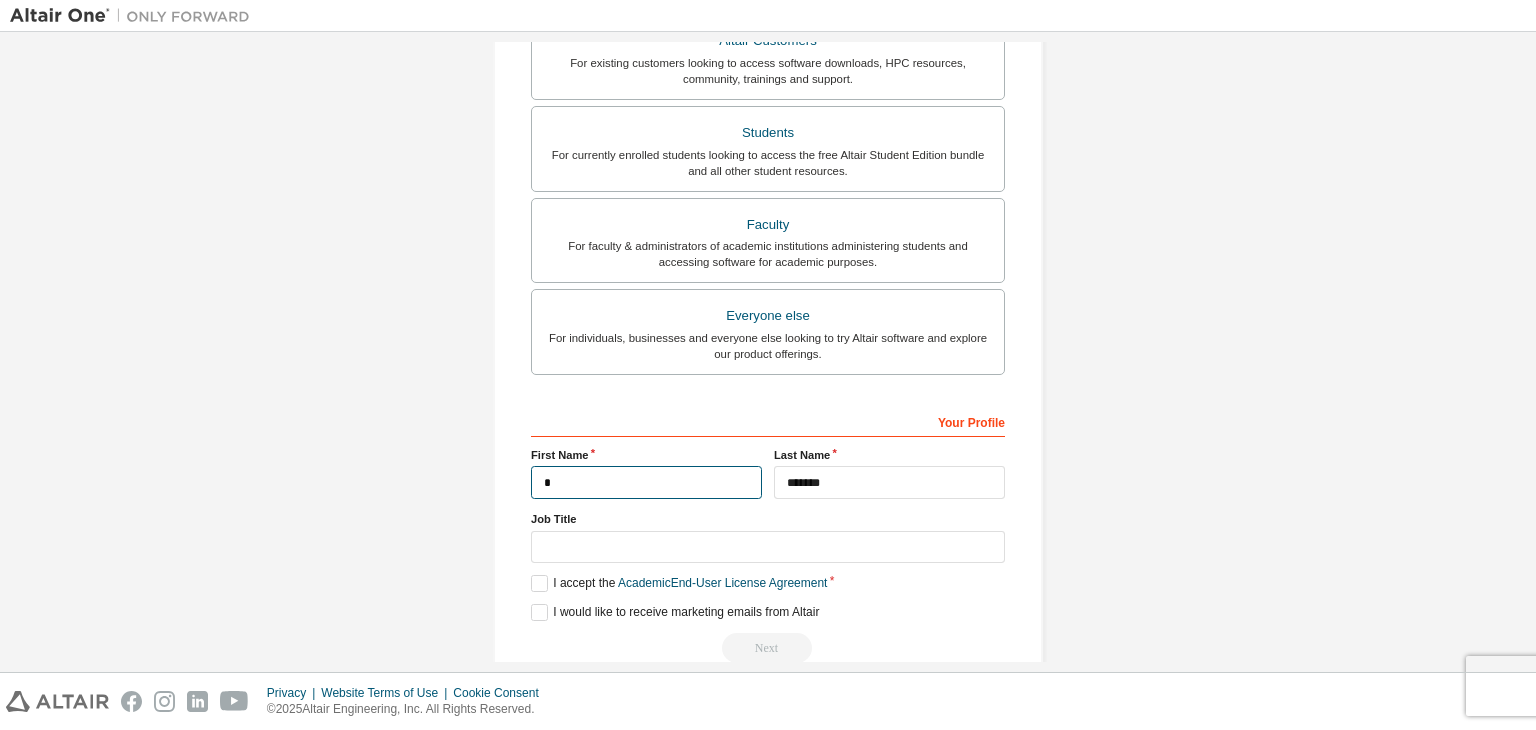 click on "*" at bounding box center [646, 482] 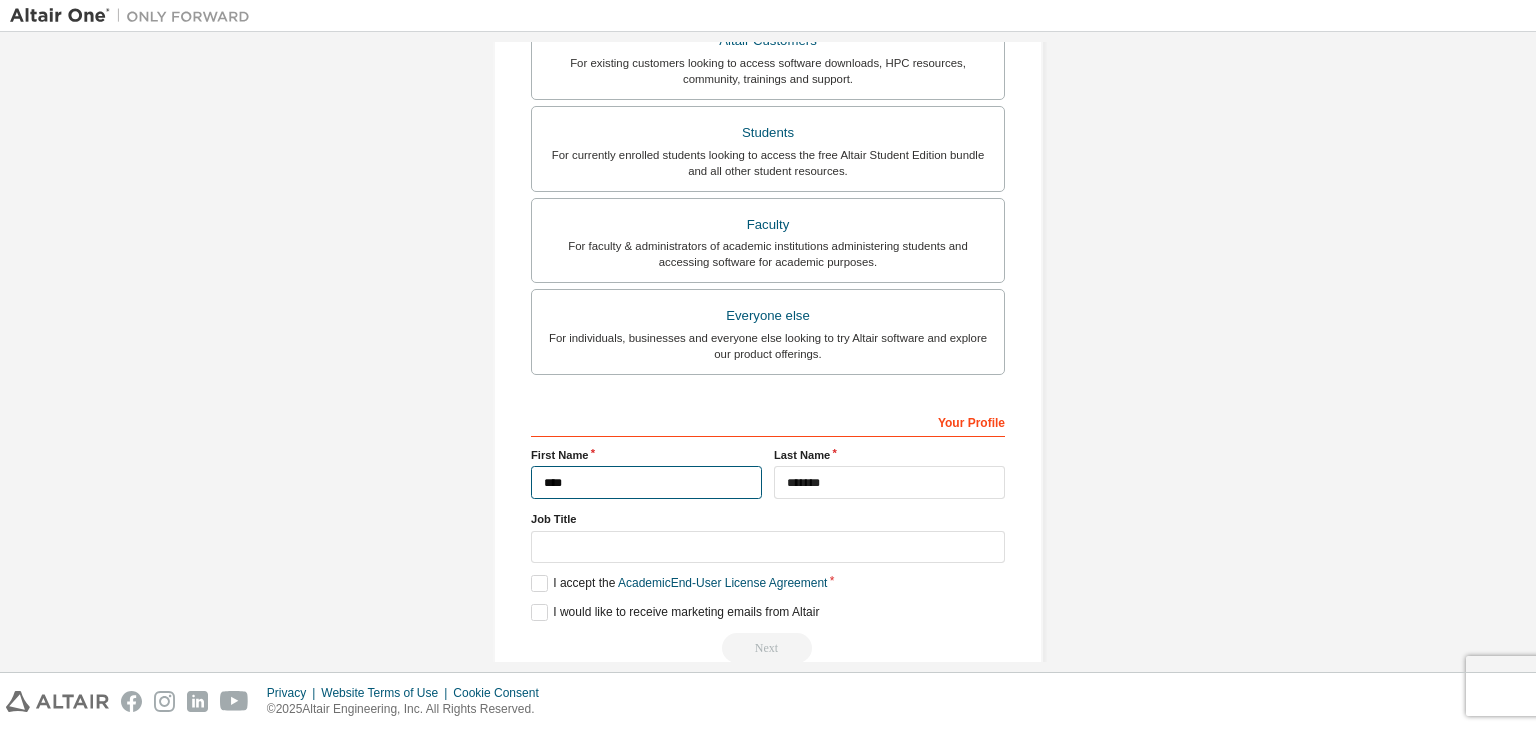 click on "****" at bounding box center [646, 482] 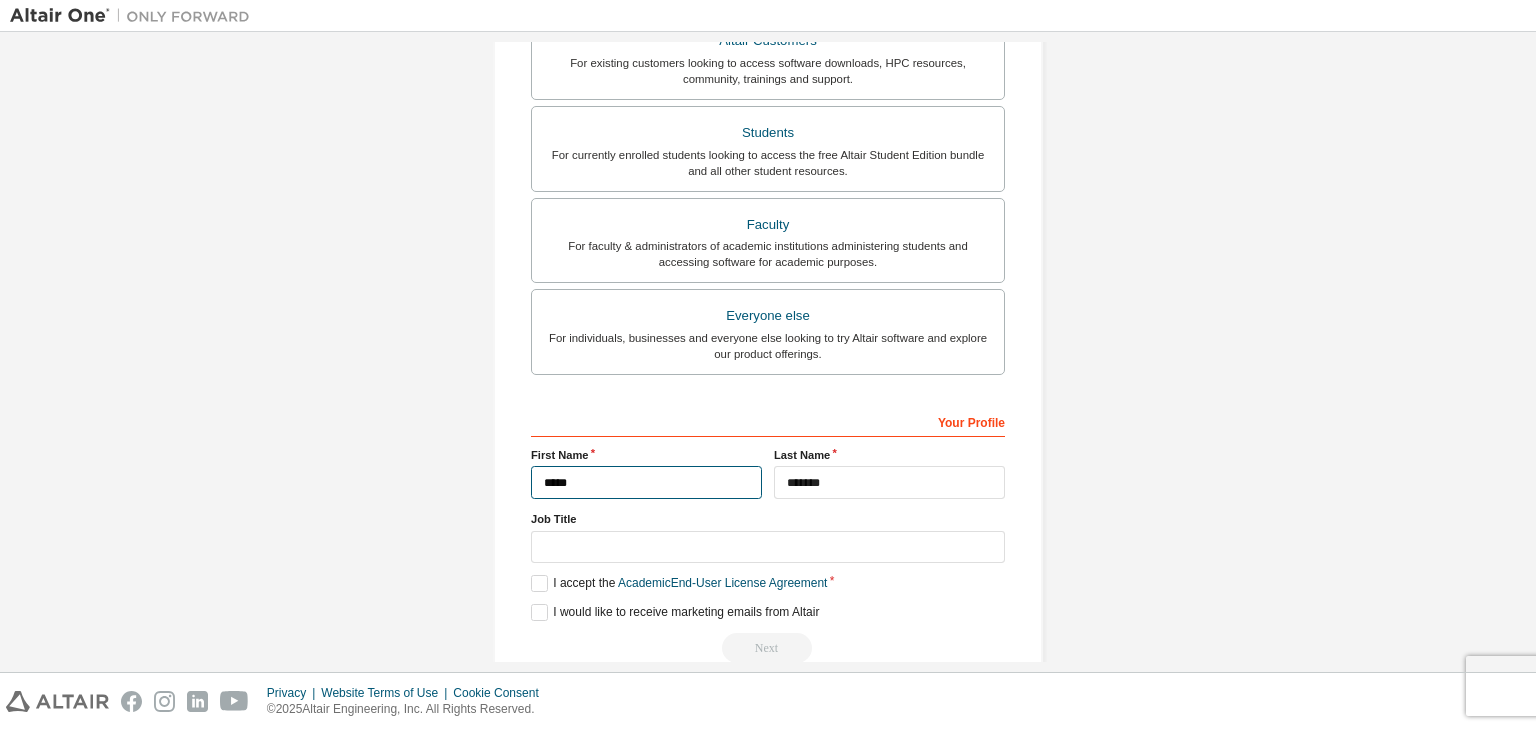type on "****" 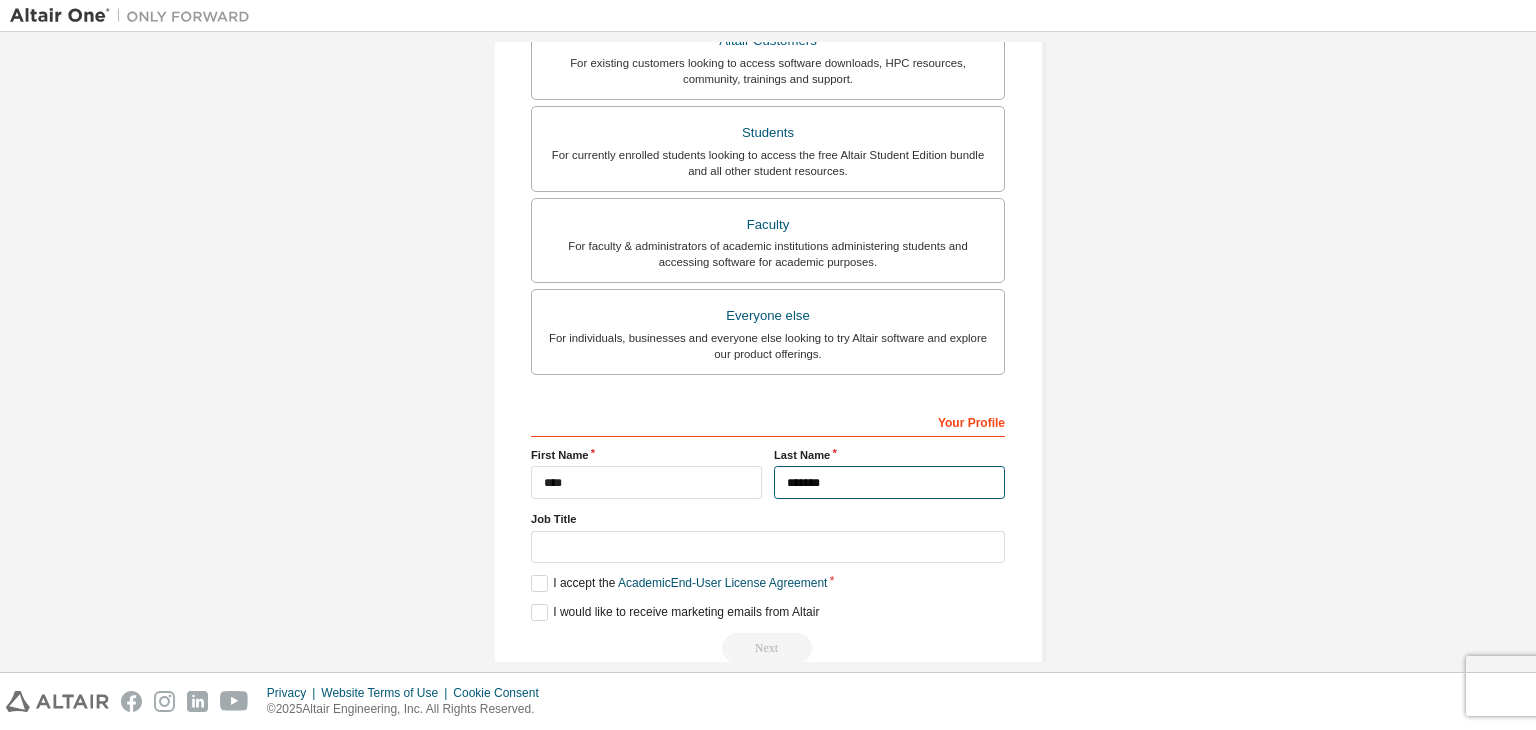 click on "*******" at bounding box center (889, 482) 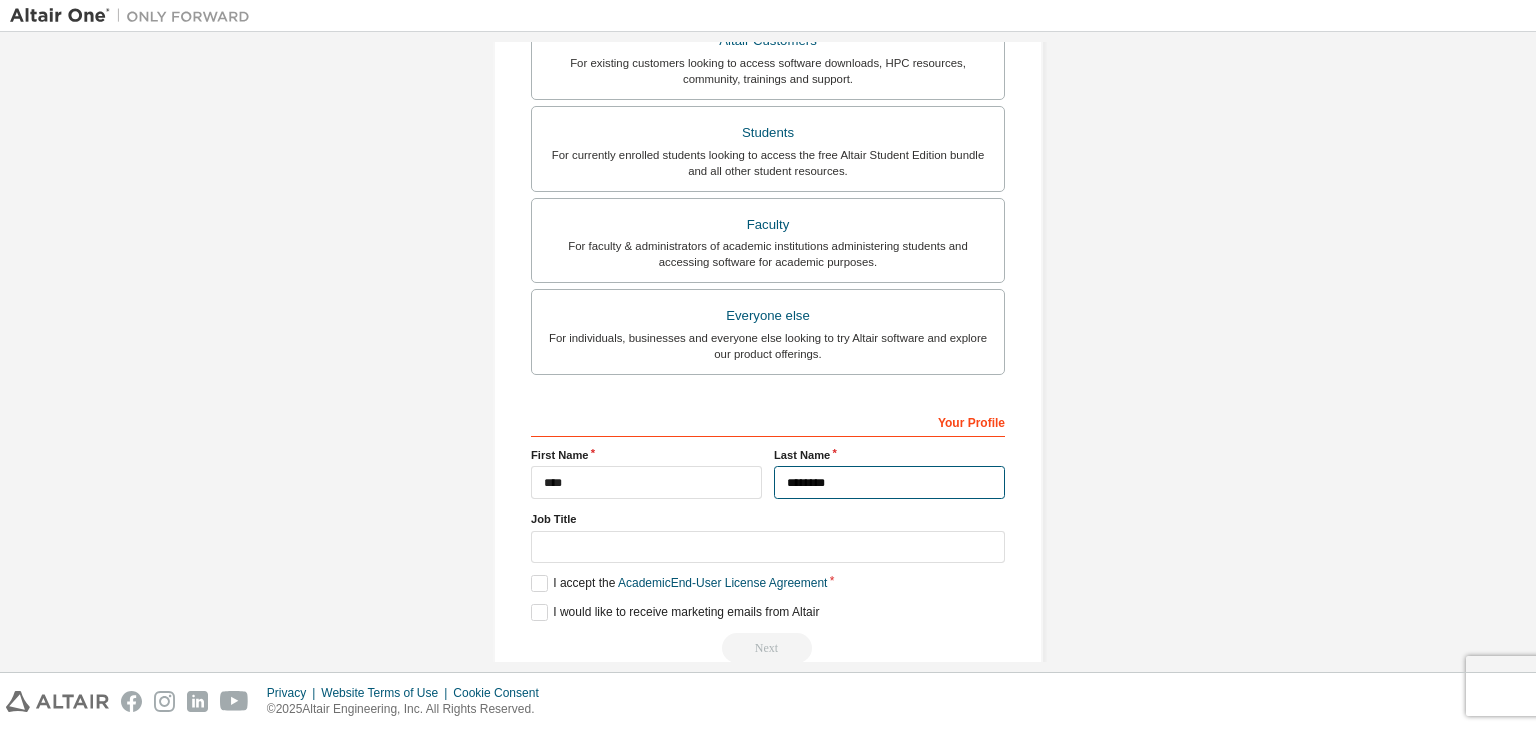 type on "*******" 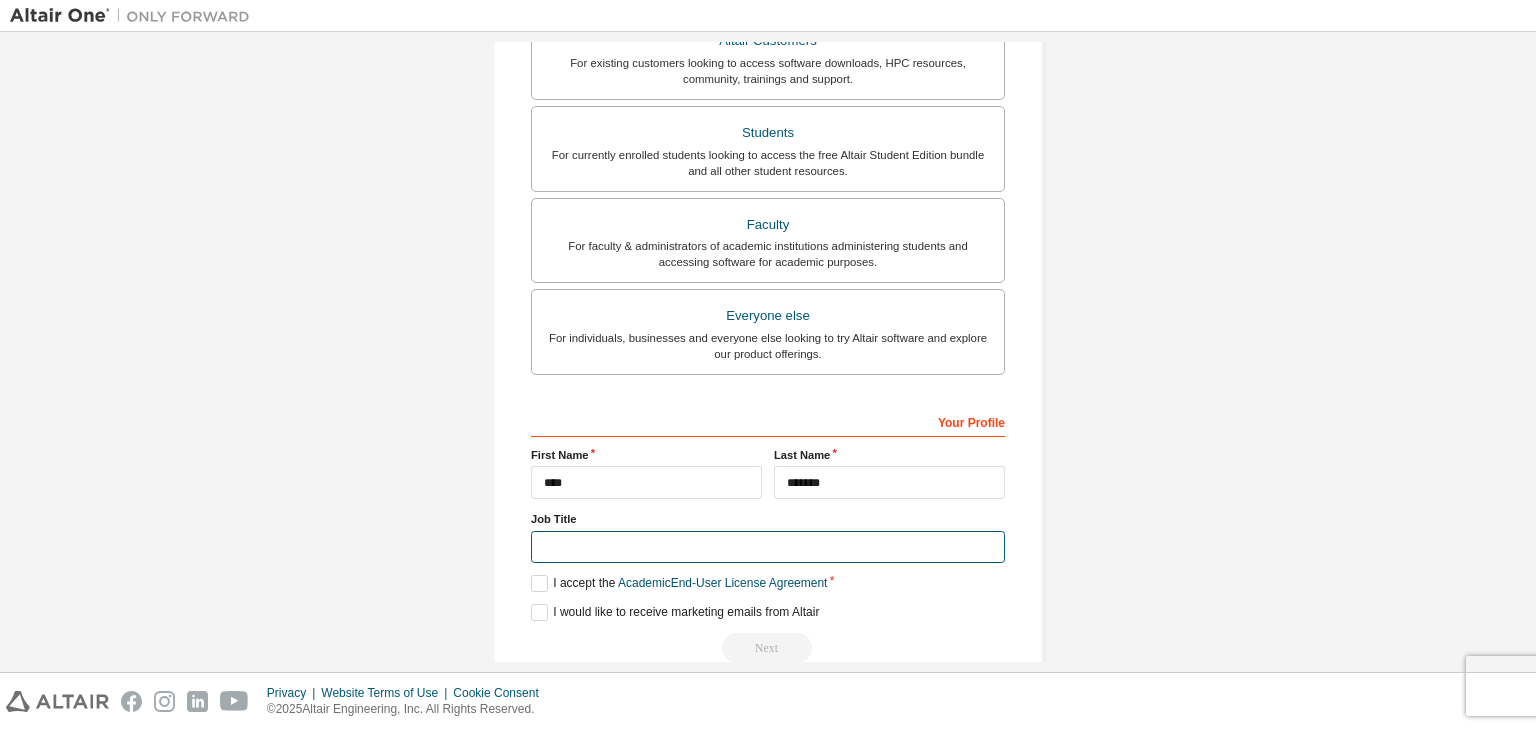 click at bounding box center [768, 547] 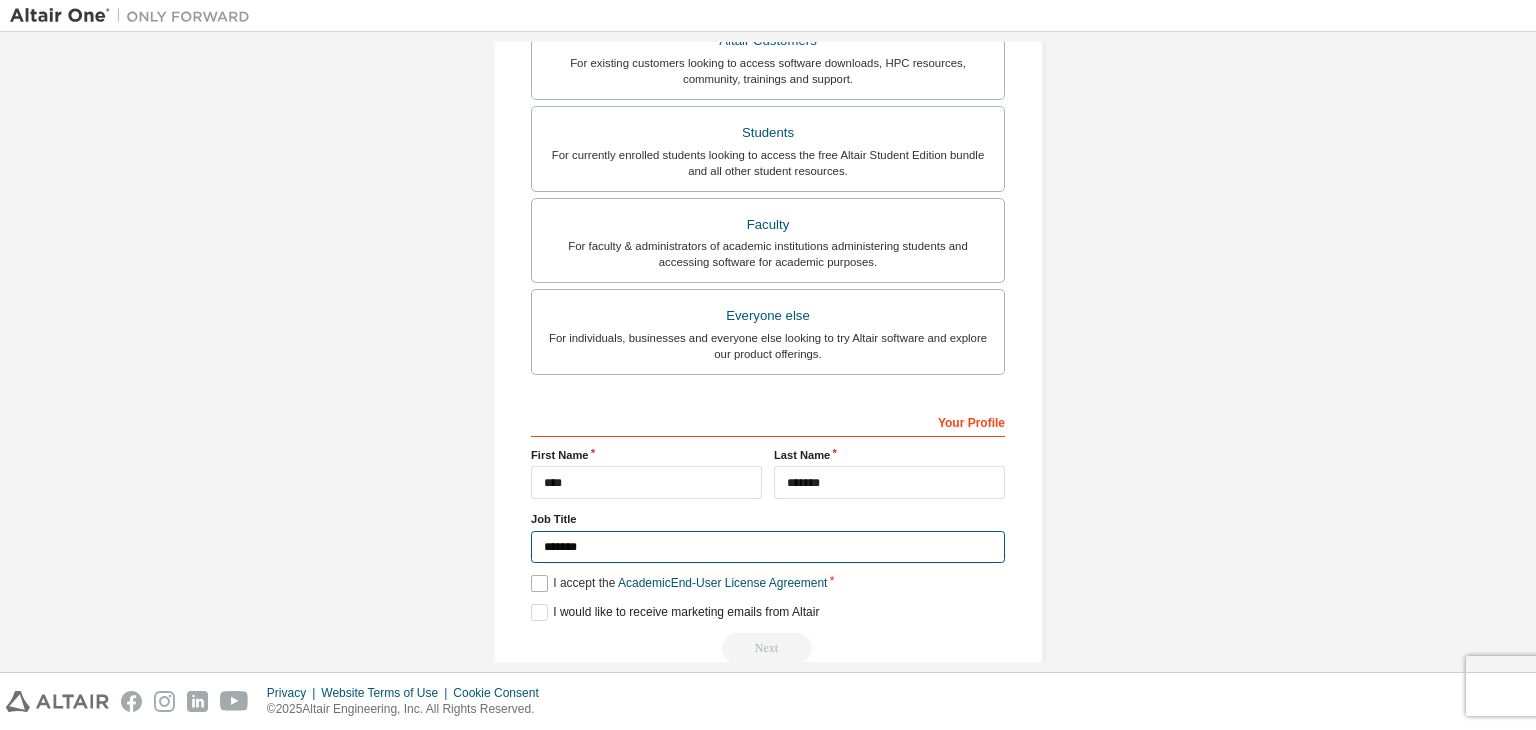 type on "*******" 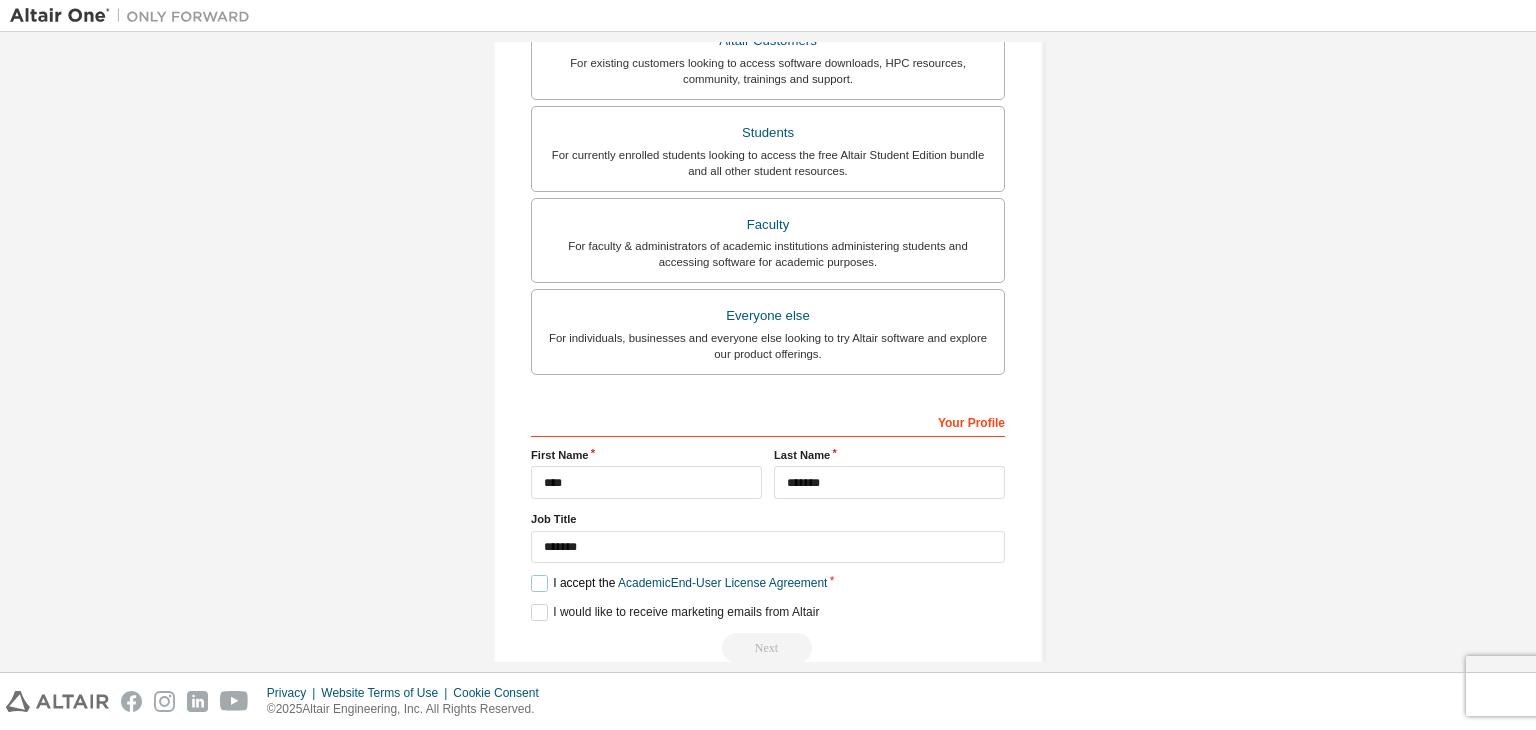 click on "I accept the   Academic   End-User License Agreement" at bounding box center [679, 583] 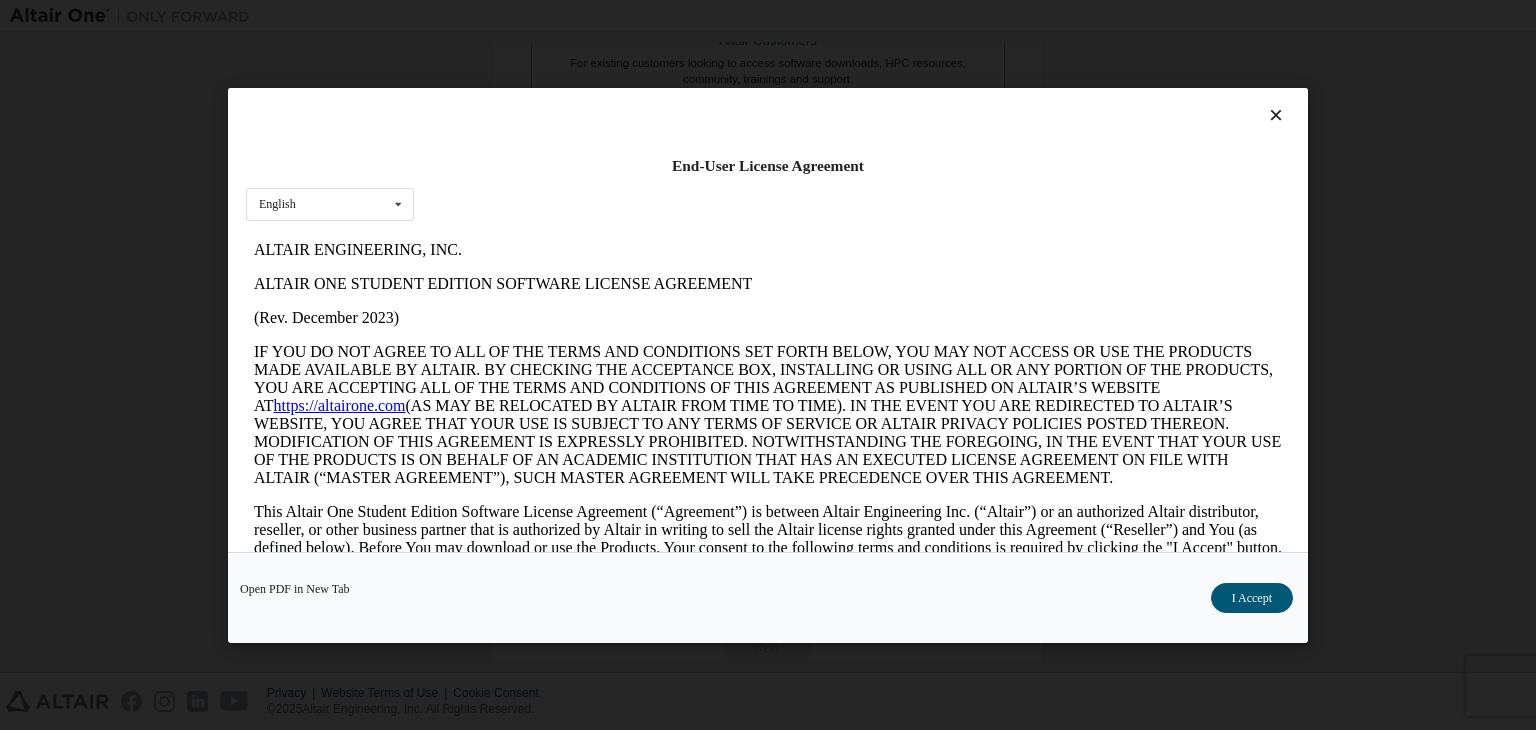 scroll, scrollTop: 0, scrollLeft: 0, axis: both 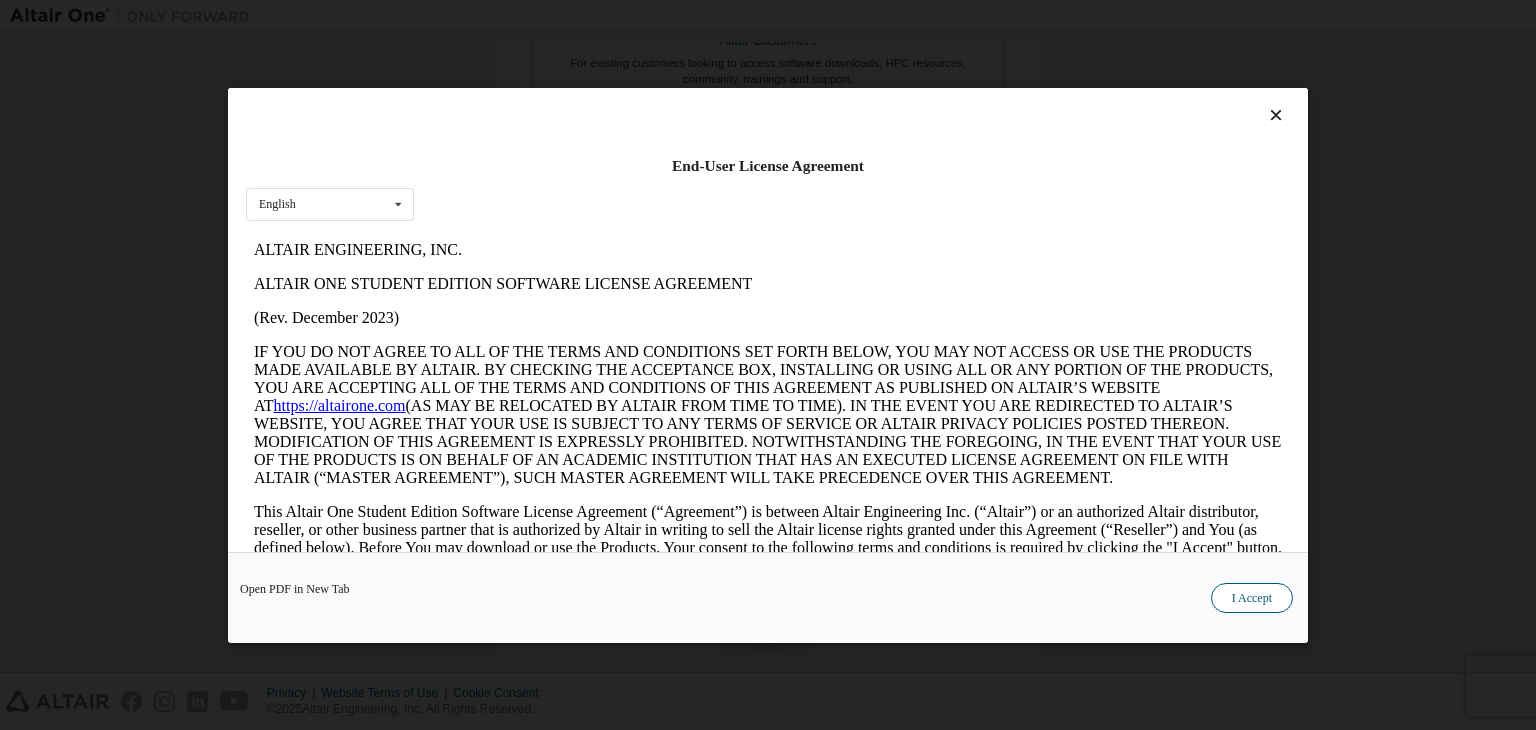 click on "I Accept" at bounding box center [1252, 598] 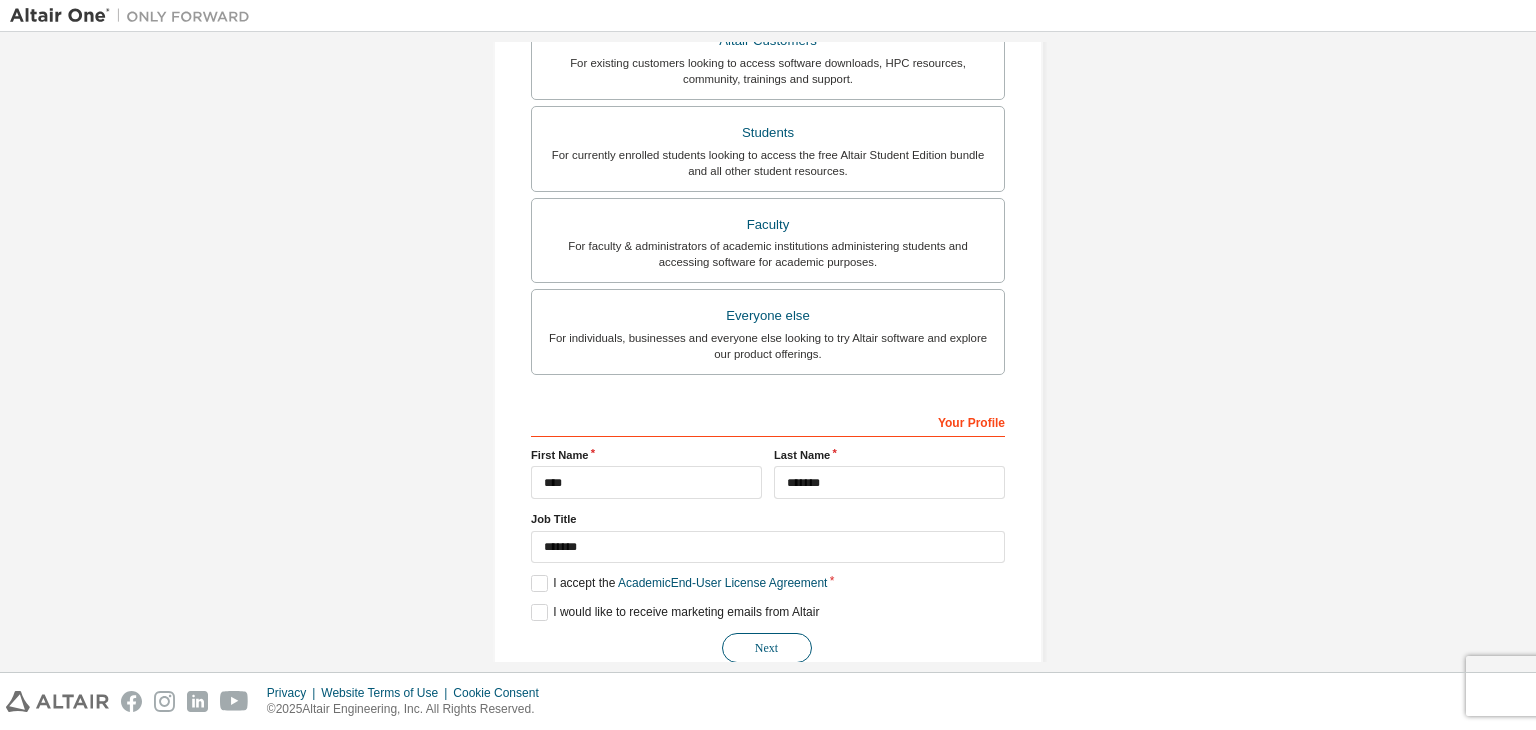 click on "Next" at bounding box center [767, 648] 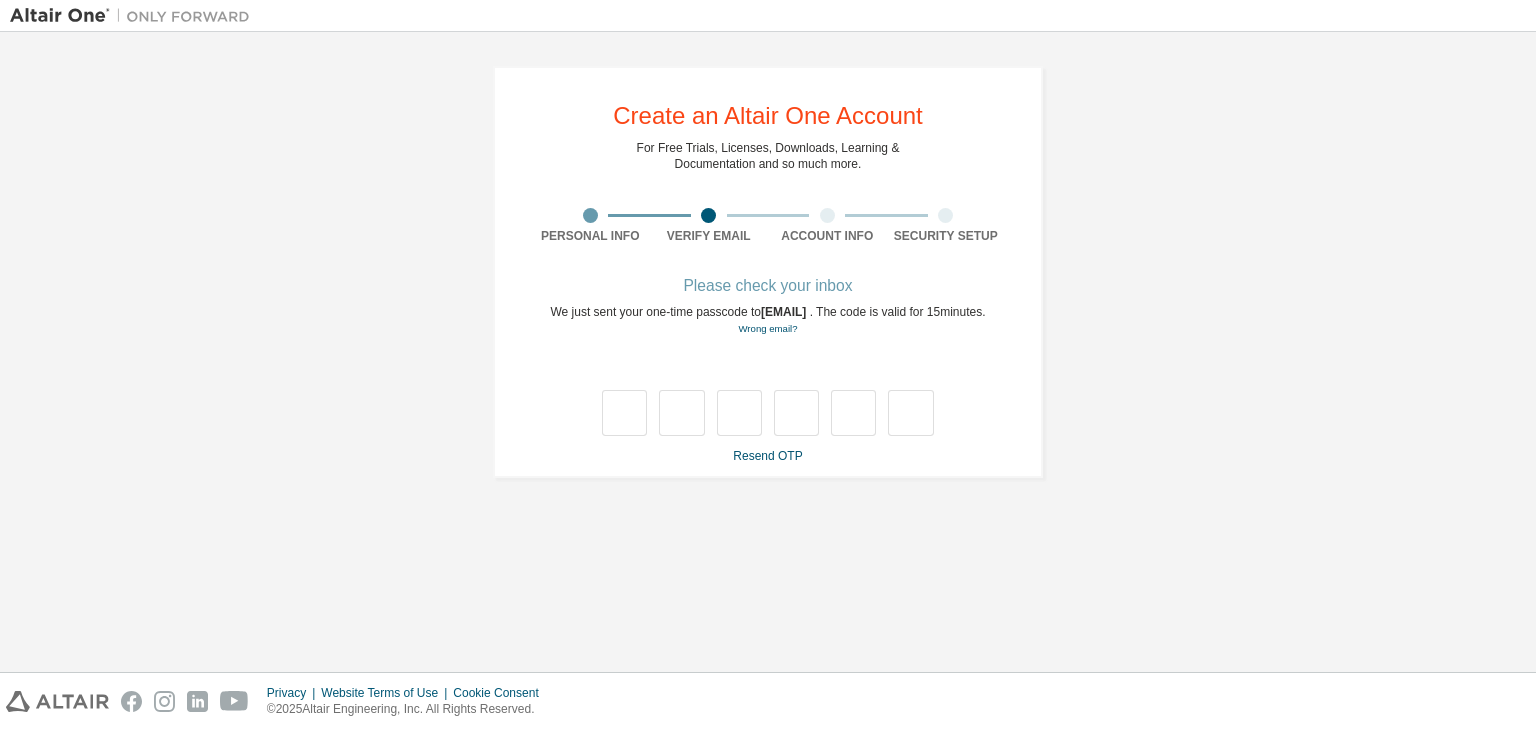 scroll, scrollTop: 0, scrollLeft: 0, axis: both 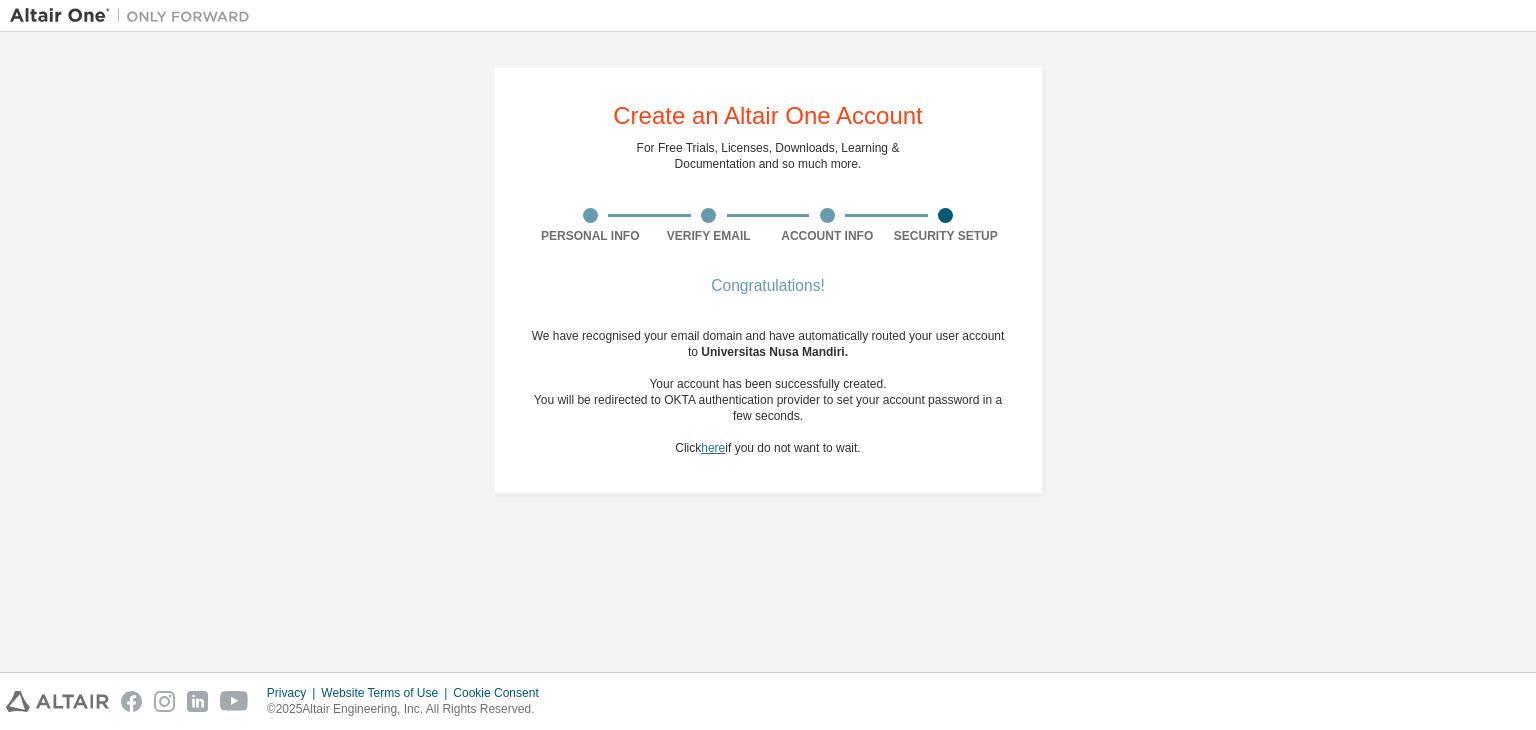 click on "here" at bounding box center [713, 448] 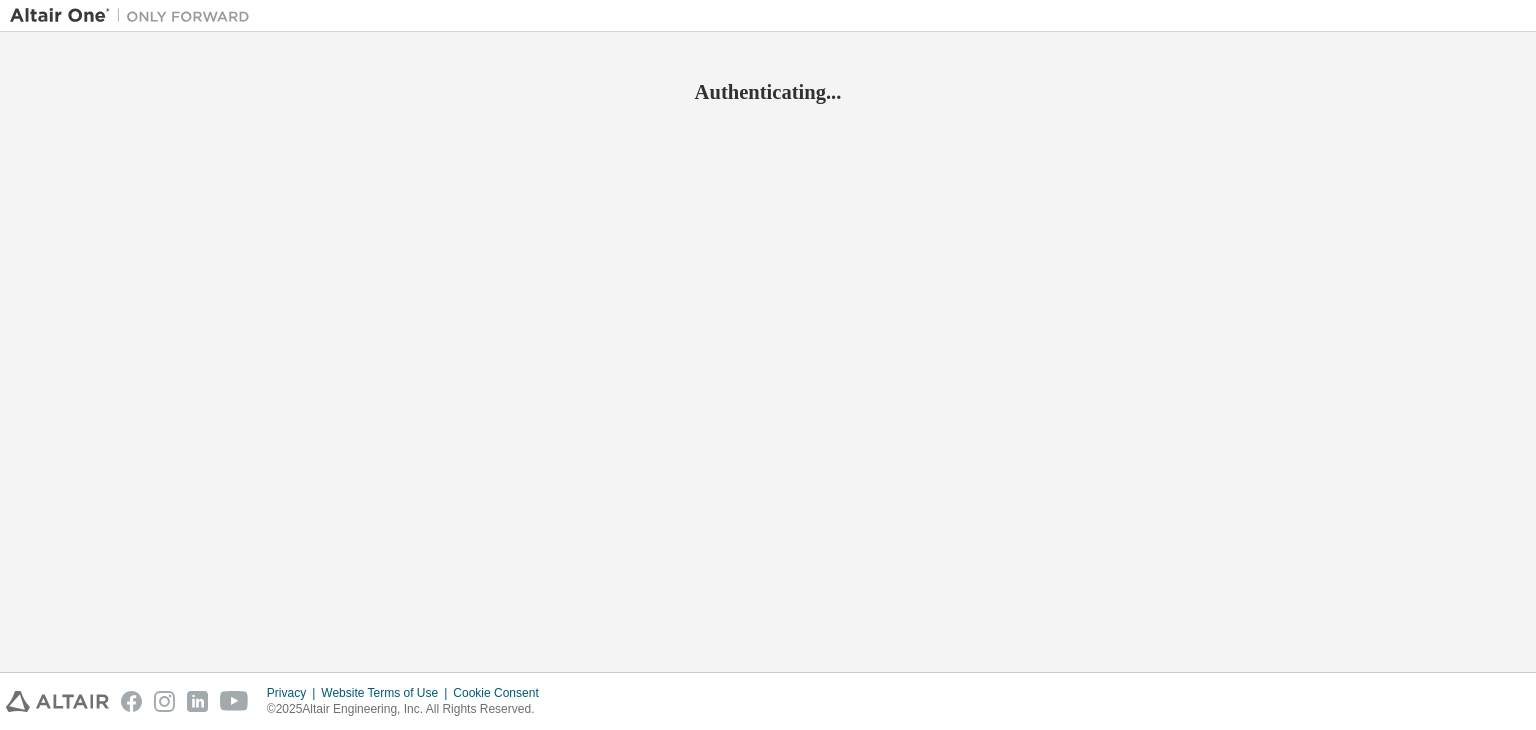 scroll, scrollTop: 0, scrollLeft: 0, axis: both 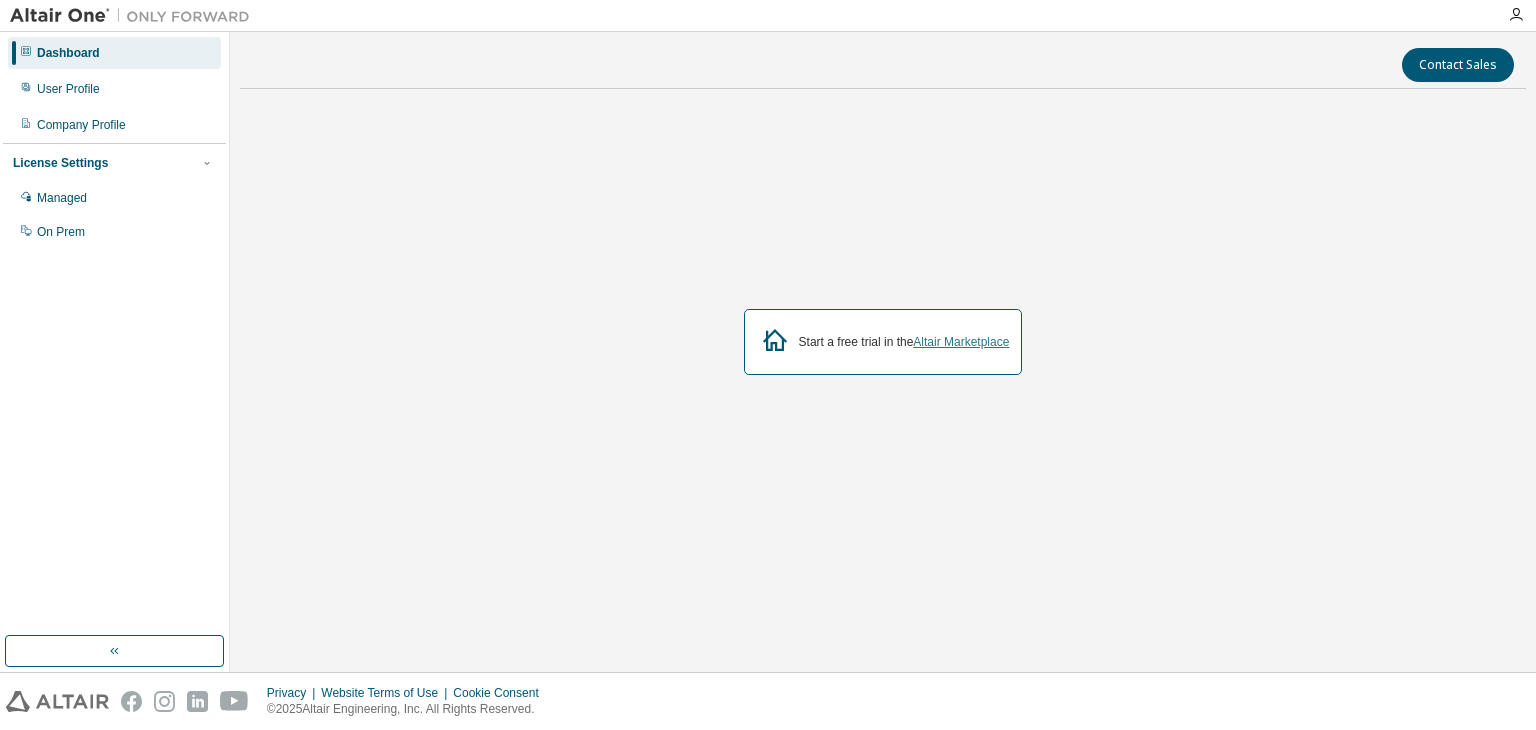 click on "Altair Marketplace" at bounding box center [961, 342] 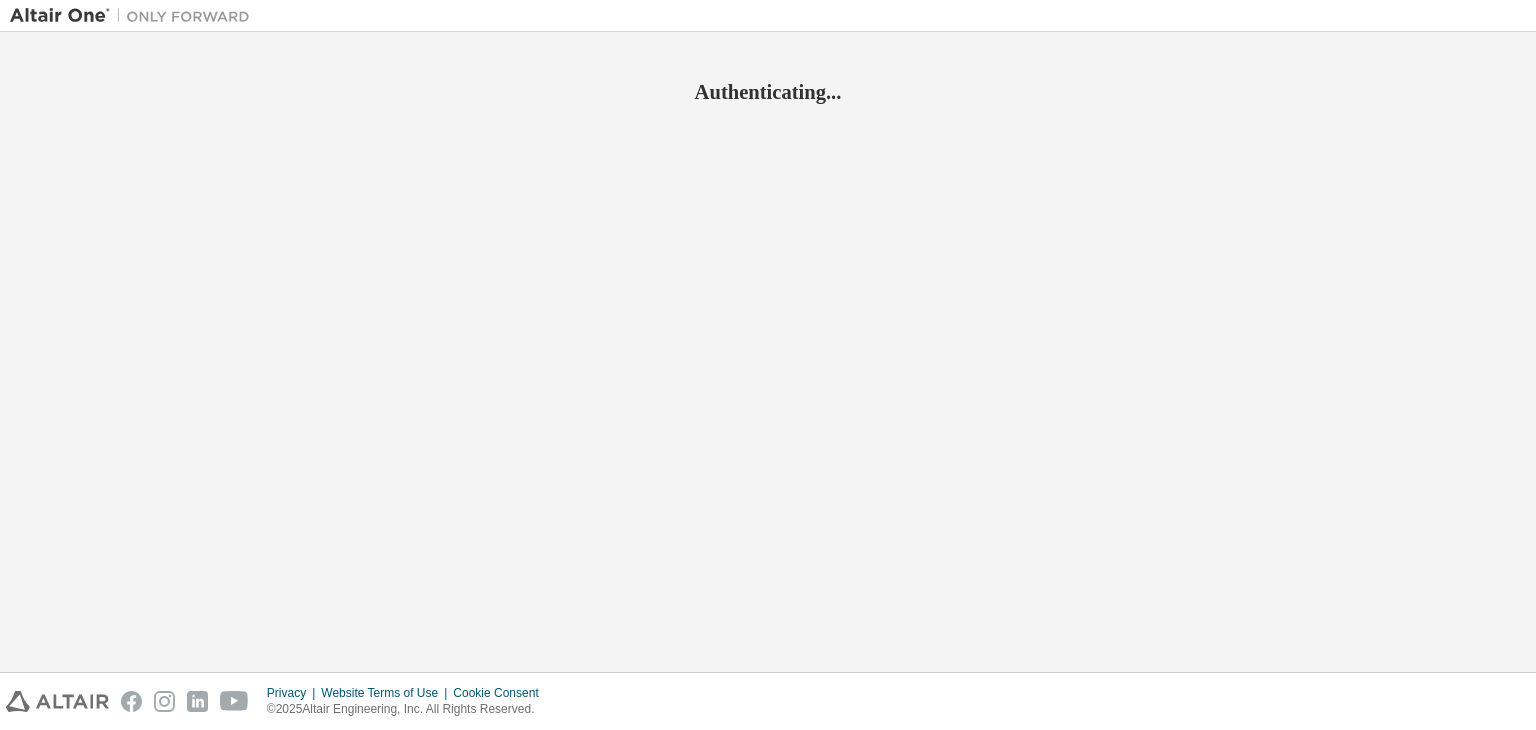 scroll, scrollTop: 0, scrollLeft: 0, axis: both 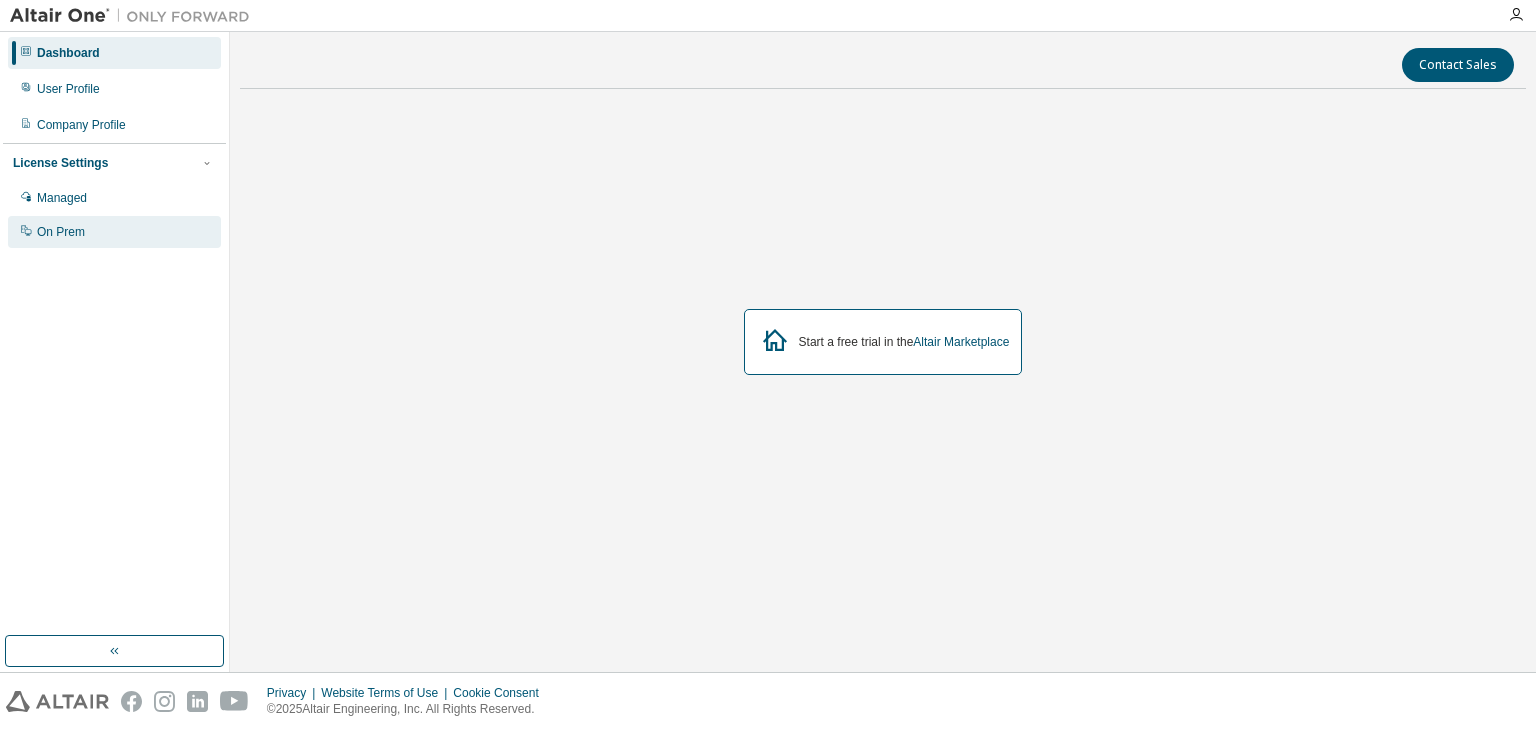 click on "On Prem" at bounding box center [61, 232] 